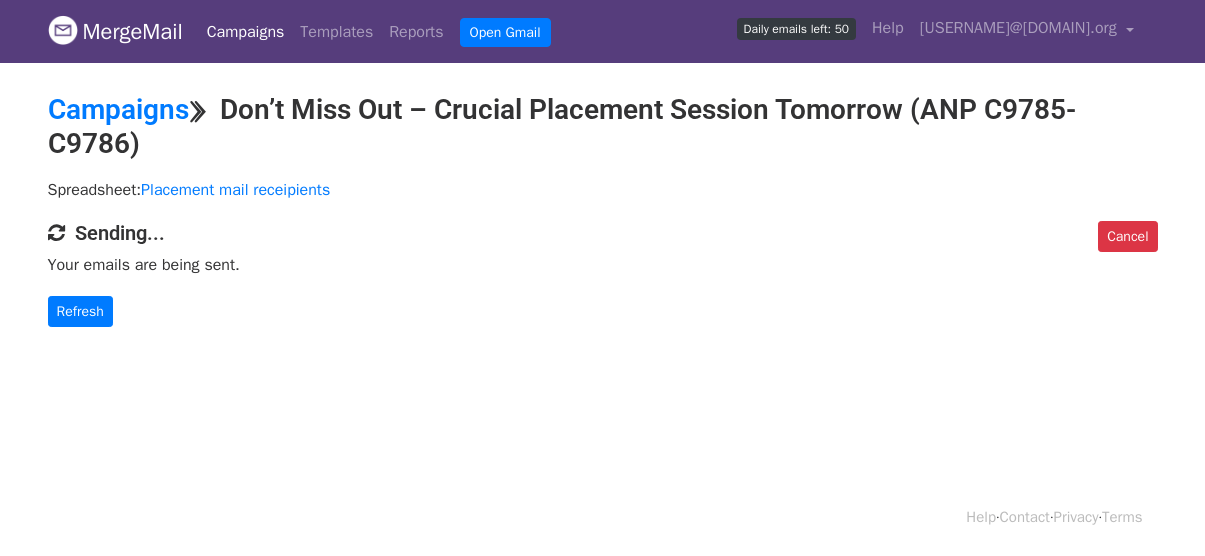 scroll, scrollTop: 0, scrollLeft: 0, axis: both 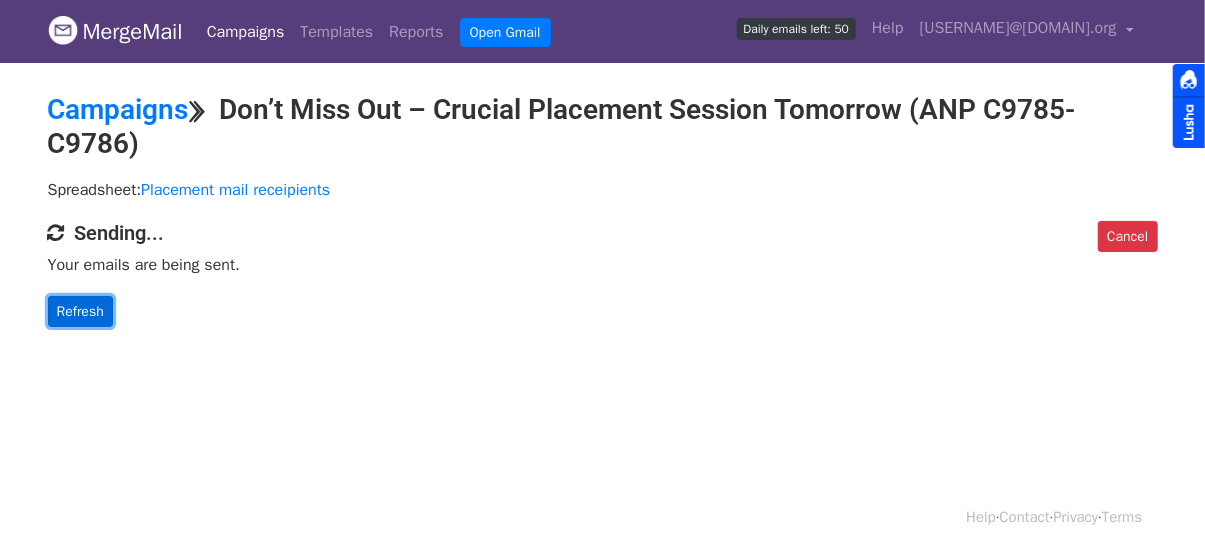 click on "Refresh" at bounding box center (80, 311) 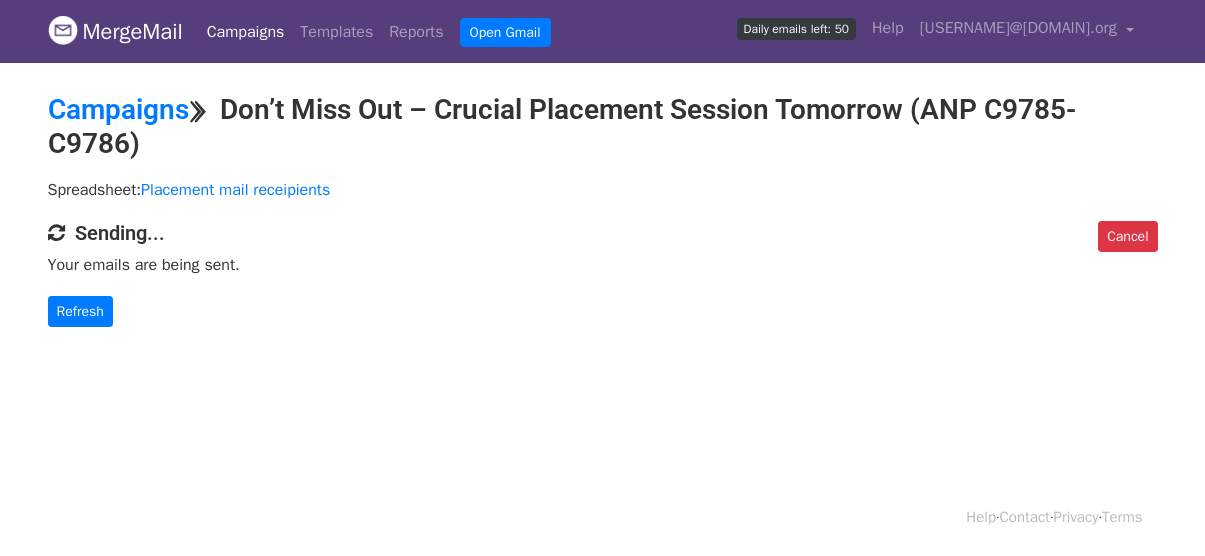 scroll, scrollTop: 0, scrollLeft: 0, axis: both 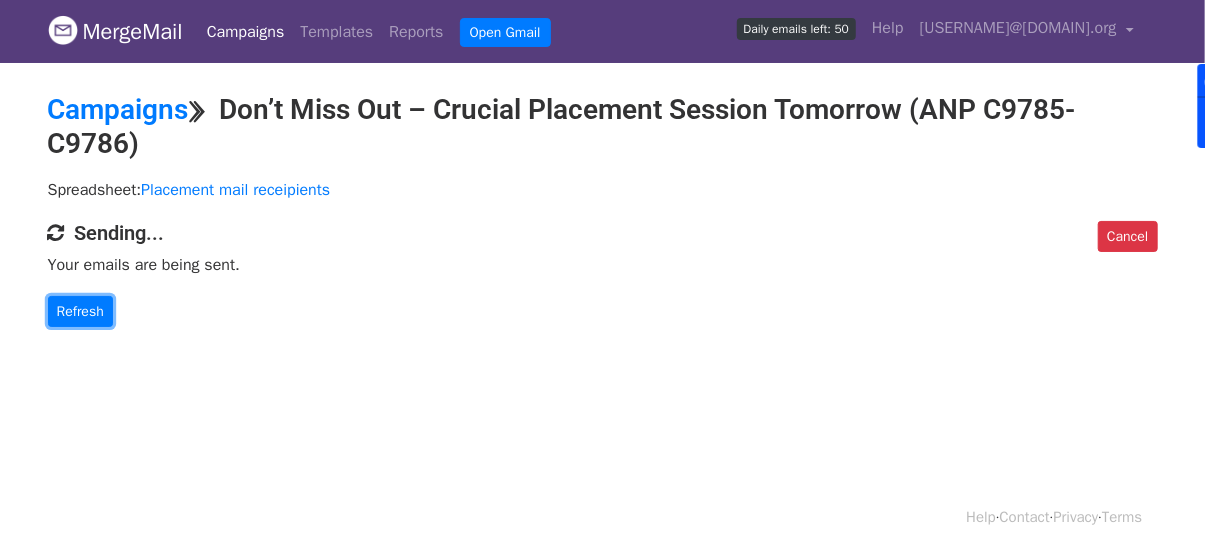click on "Refresh" at bounding box center (80, 311) 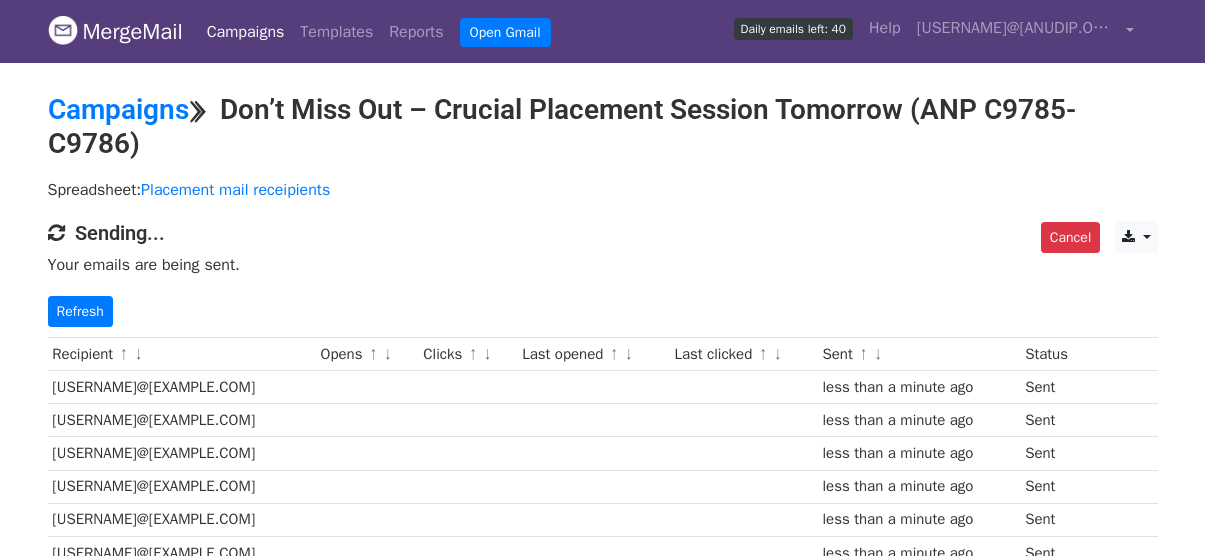 scroll, scrollTop: 0, scrollLeft: 0, axis: both 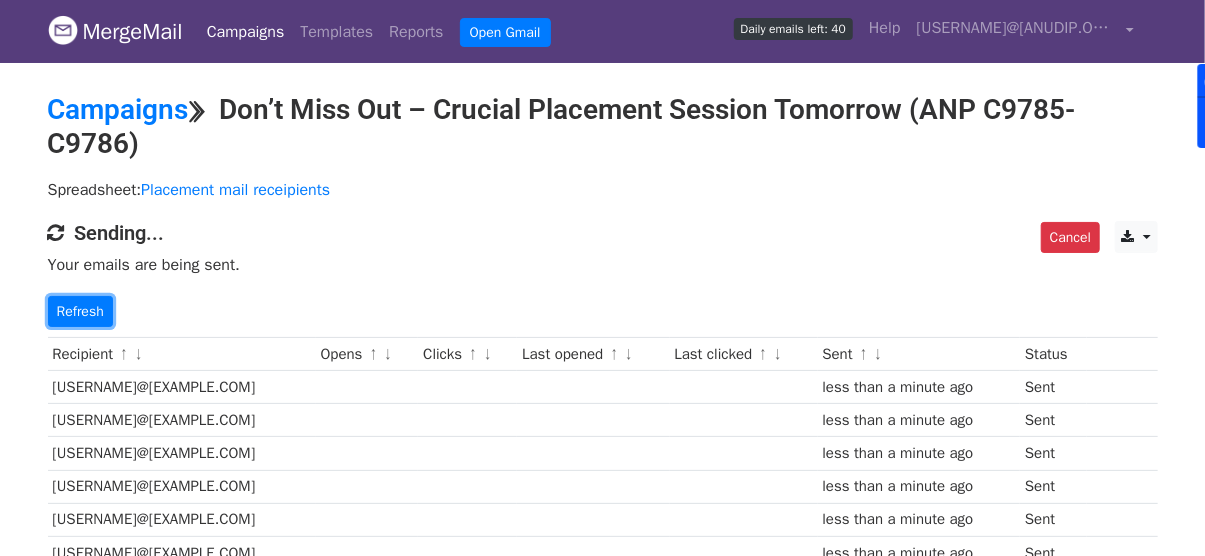 click on "Refresh" at bounding box center [80, 311] 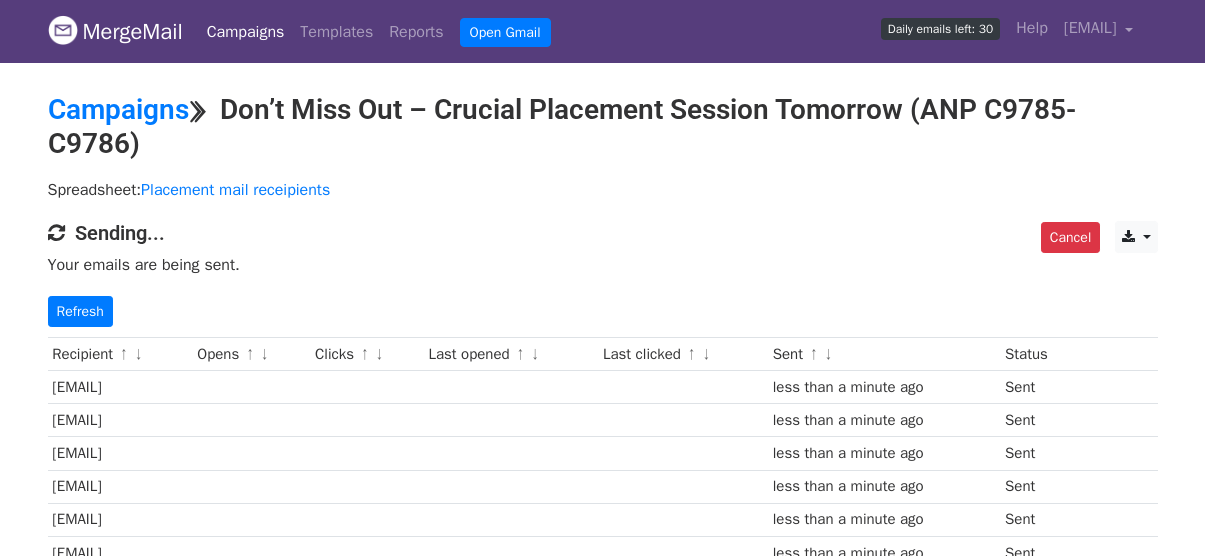 scroll, scrollTop: 0, scrollLeft: 0, axis: both 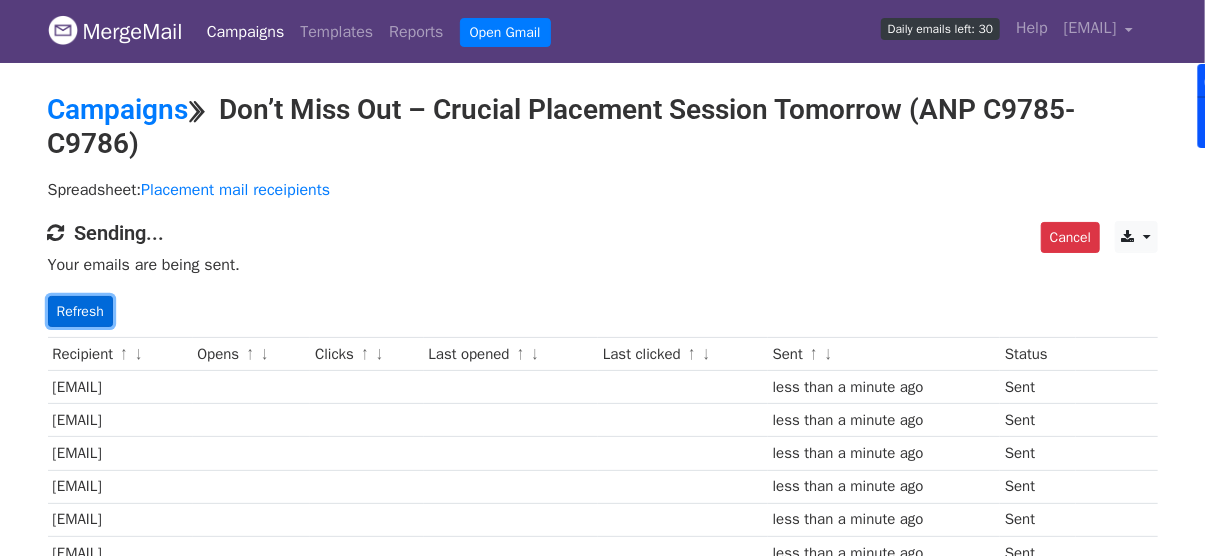 click on "Refresh" at bounding box center [80, 311] 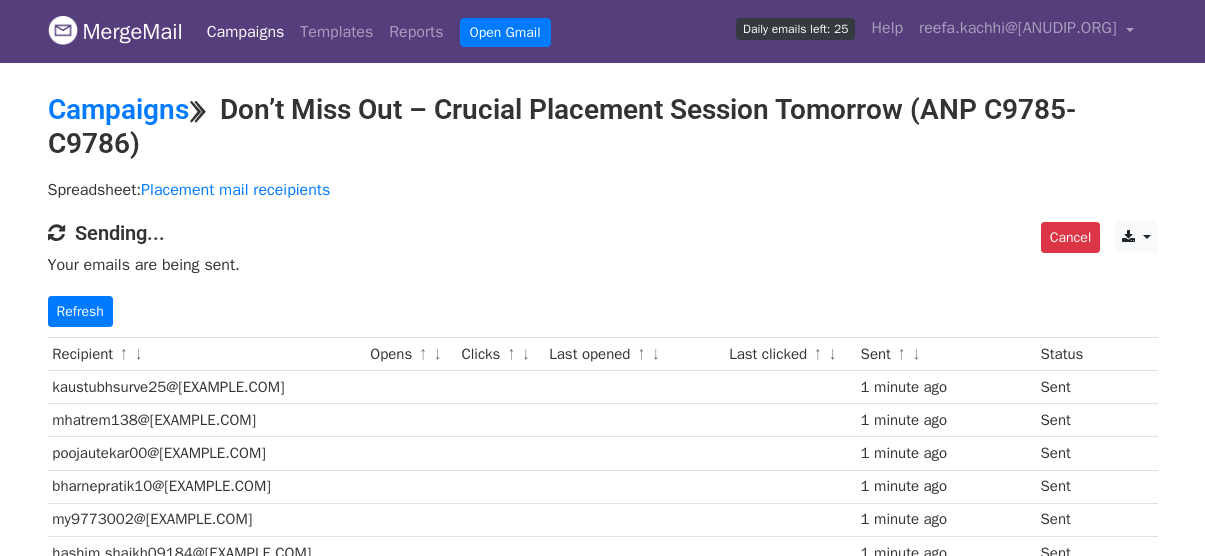 scroll, scrollTop: 0, scrollLeft: 0, axis: both 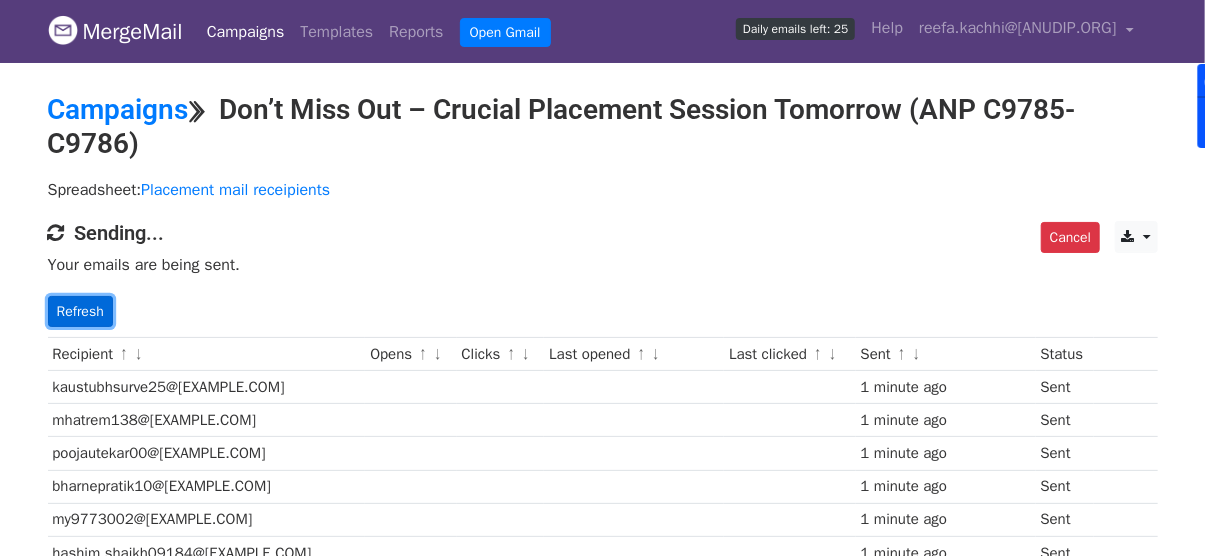 click on "Refresh" at bounding box center (80, 311) 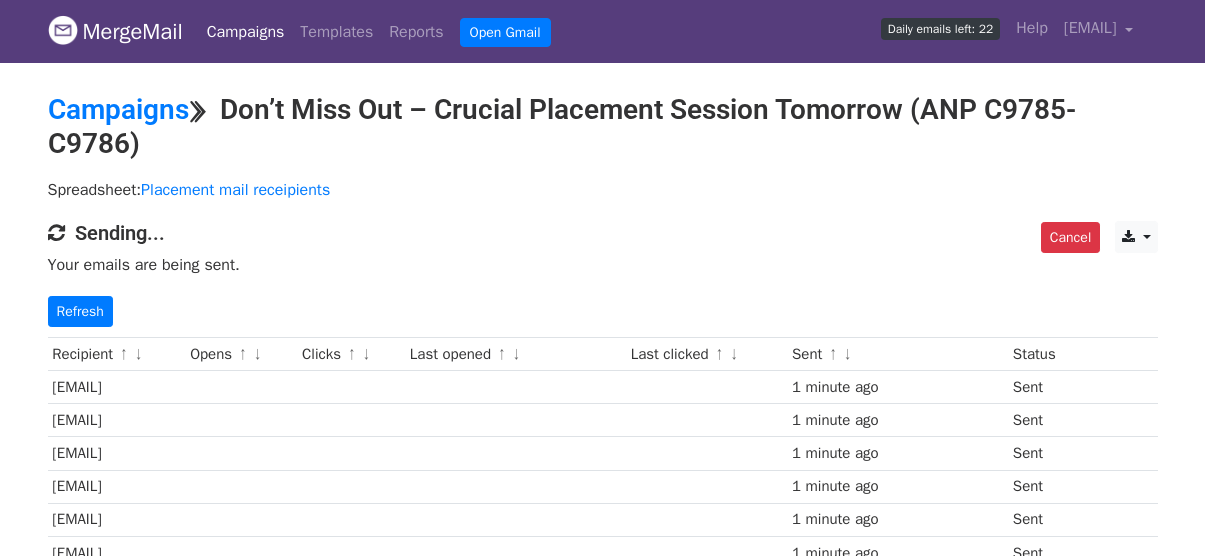 scroll, scrollTop: 0, scrollLeft: 0, axis: both 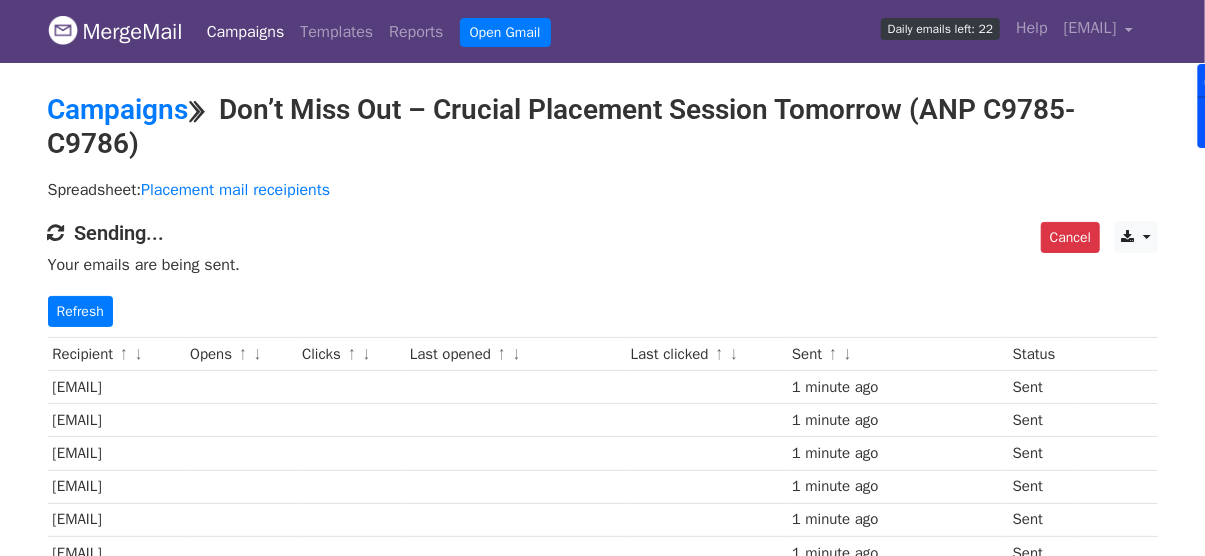 click on "Recipient
↑
↓
Opens
↑
↓
Clicks
↑
↓
Last opened
↑
↓
Last clicked
↑
↓
Sent
↑
↓
Status
kaustubhsurve25@gmail.com
1 minute ago
Sent
mhatrem138@gmail.com
1 minute ago
Sent
poojautekar00@gmail.com
1 minute ago
Sent
bharnepratik10@gmail.com
1 minute ago
Sent
my9773002@gmail.com
1 minute ago
Sent
hashim.shaikh09184@gmail.com
1 minute ago
Sent
farakteruhikesh1@gmail.com
1 minute ago
Sent
sahilshaikh20215@gmail.com
1 minute ago
Sent
sarthakandhare007@gmail.com
1 minute ago
Sent" at bounding box center [603, 969] 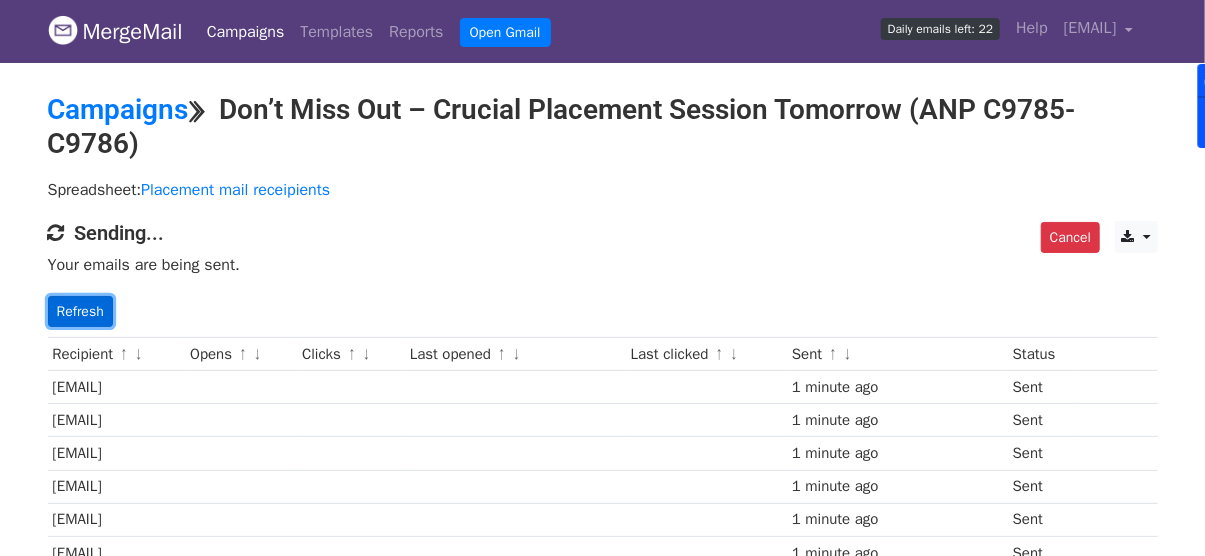 click on "Refresh" at bounding box center (80, 311) 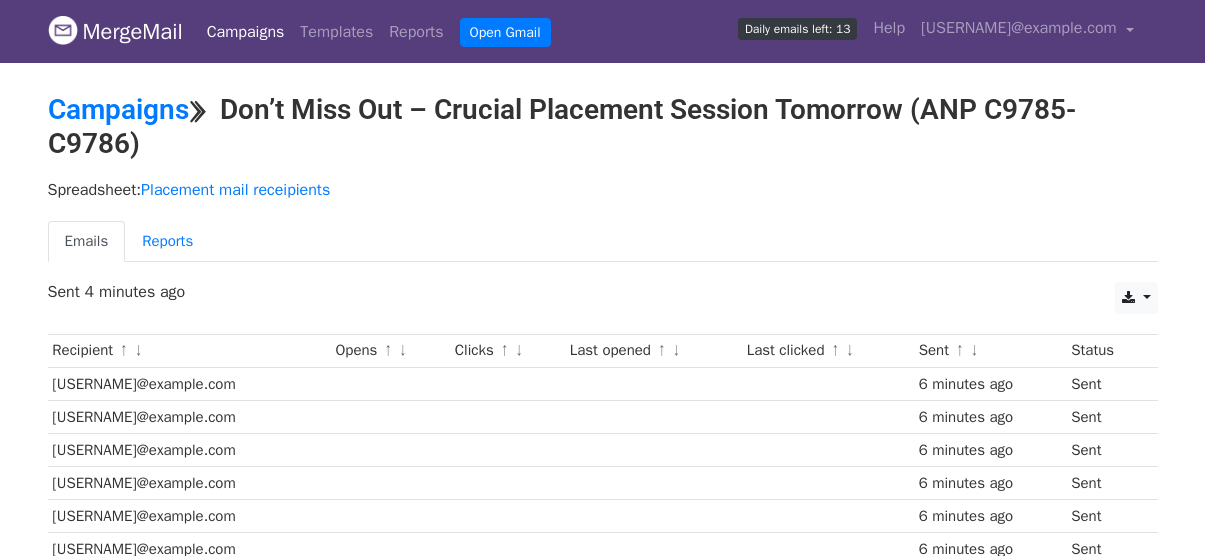 scroll, scrollTop: 0, scrollLeft: 0, axis: both 